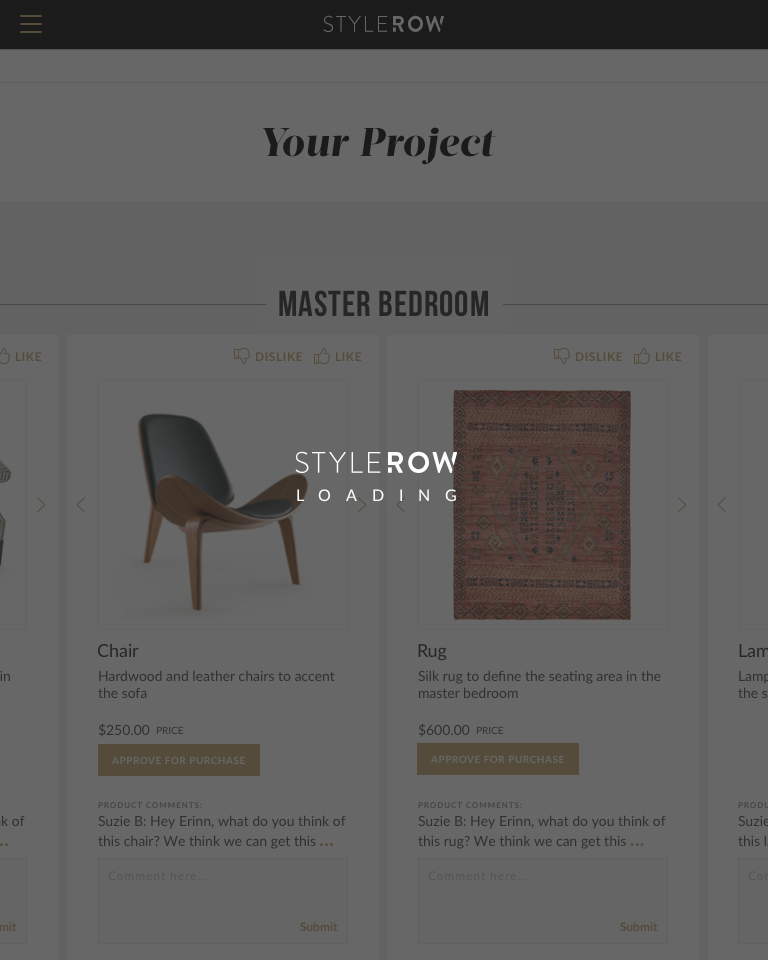 scroll, scrollTop: 0, scrollLeft: 0, axis: both 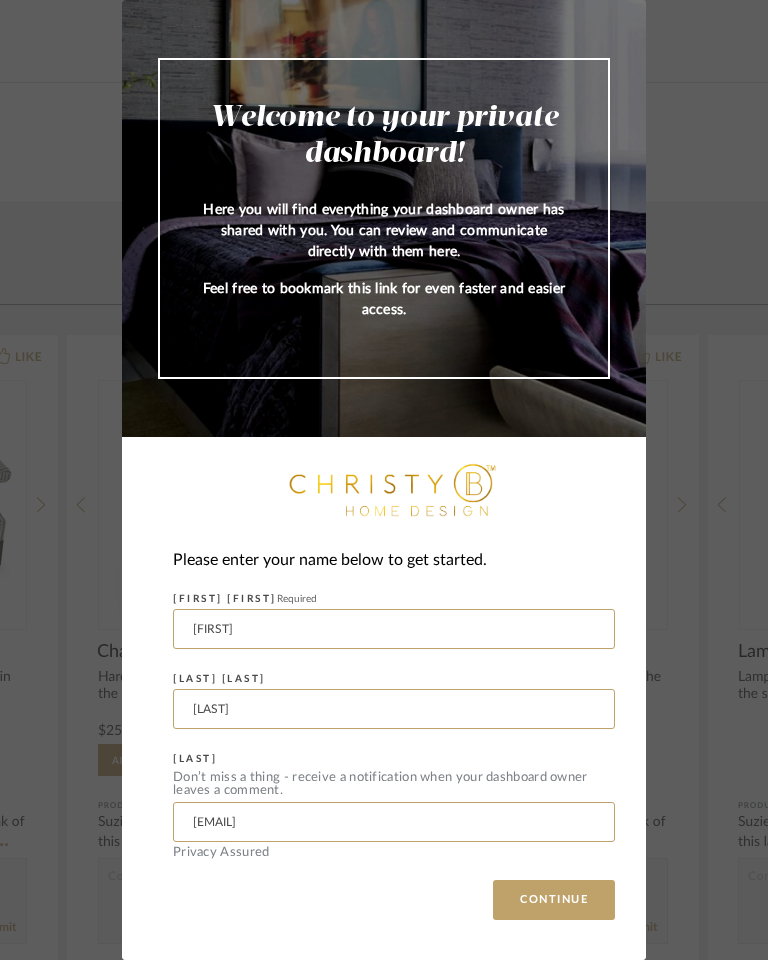 click on "CONTINUE" at bounding box center (554, 900) 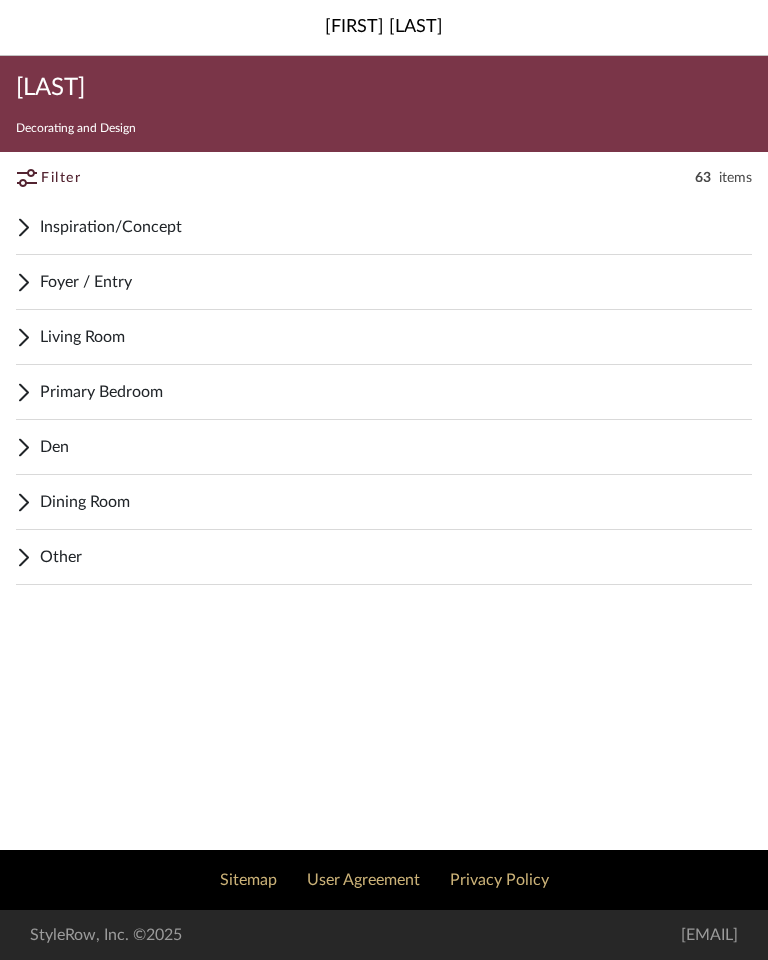 click on "Primary Bedroom" at bounding box center (396, 392) 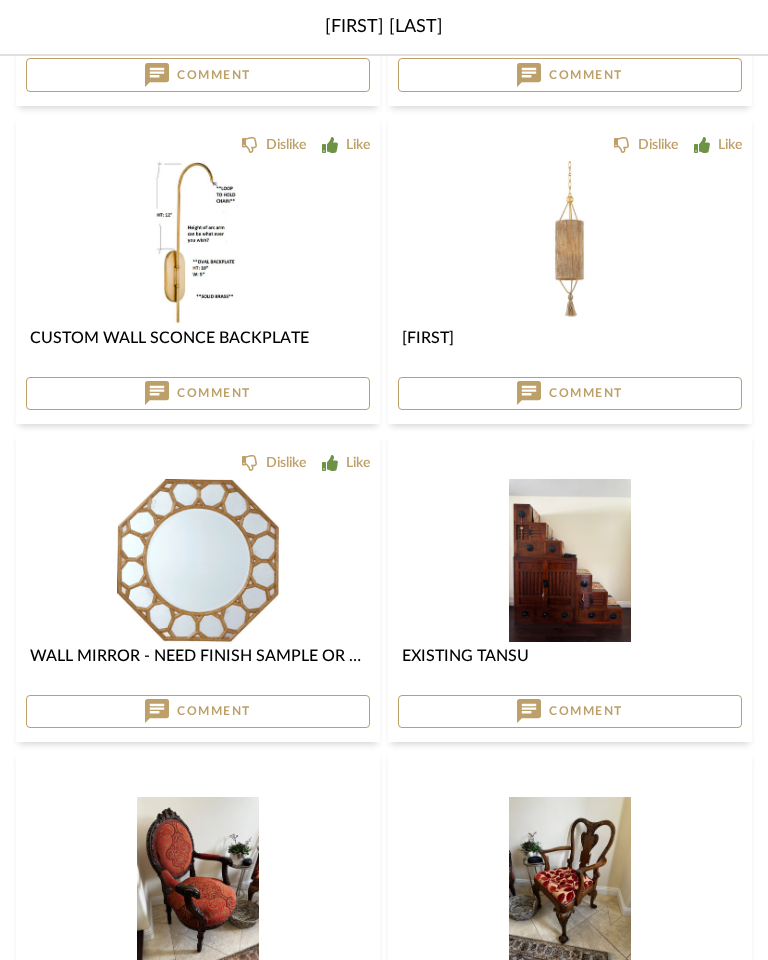 scroll, scrollTop: 2342, scrollLeft: 0, axis: vertical 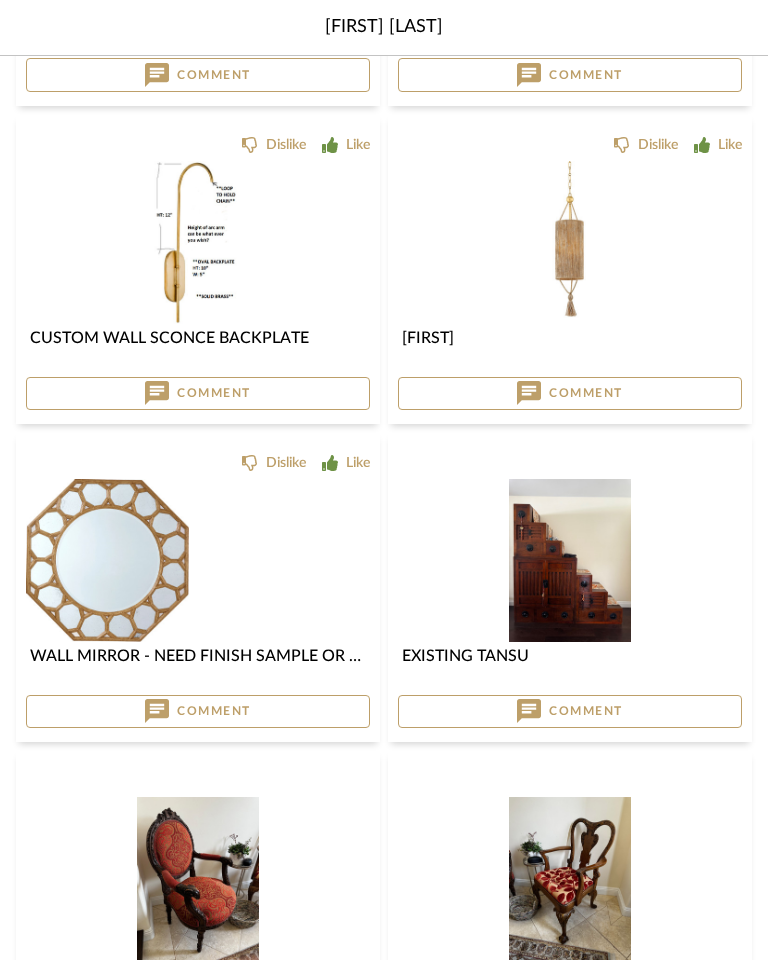 click at bounding box center [0, 0] 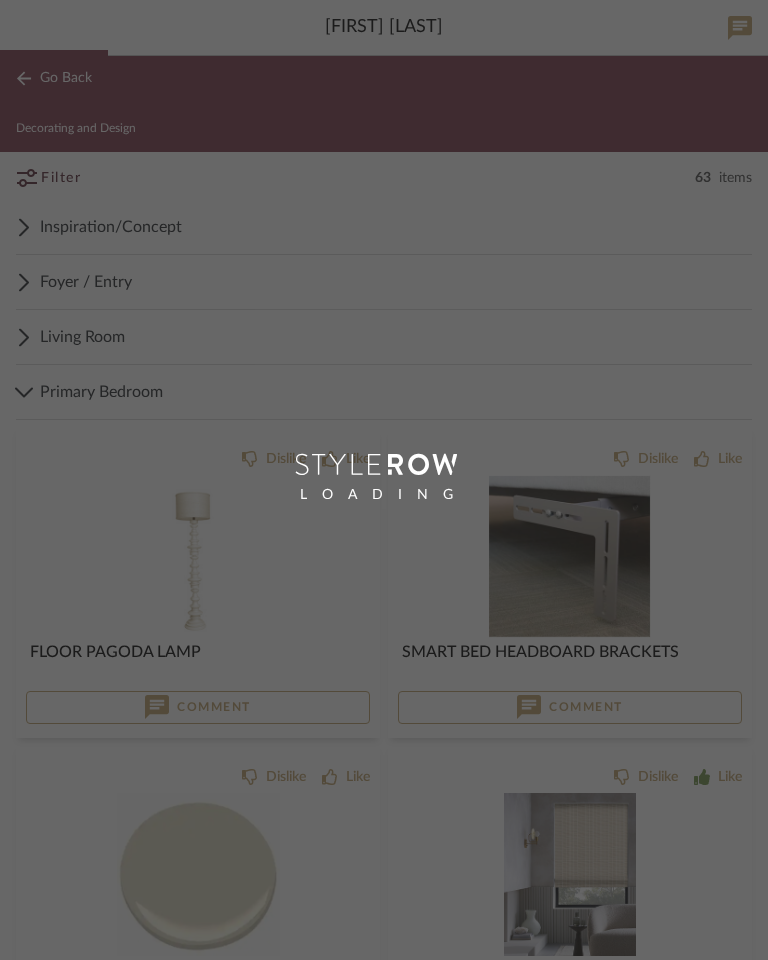 scroll, scrollTop: 0, scrollLeft: 0, axis: both 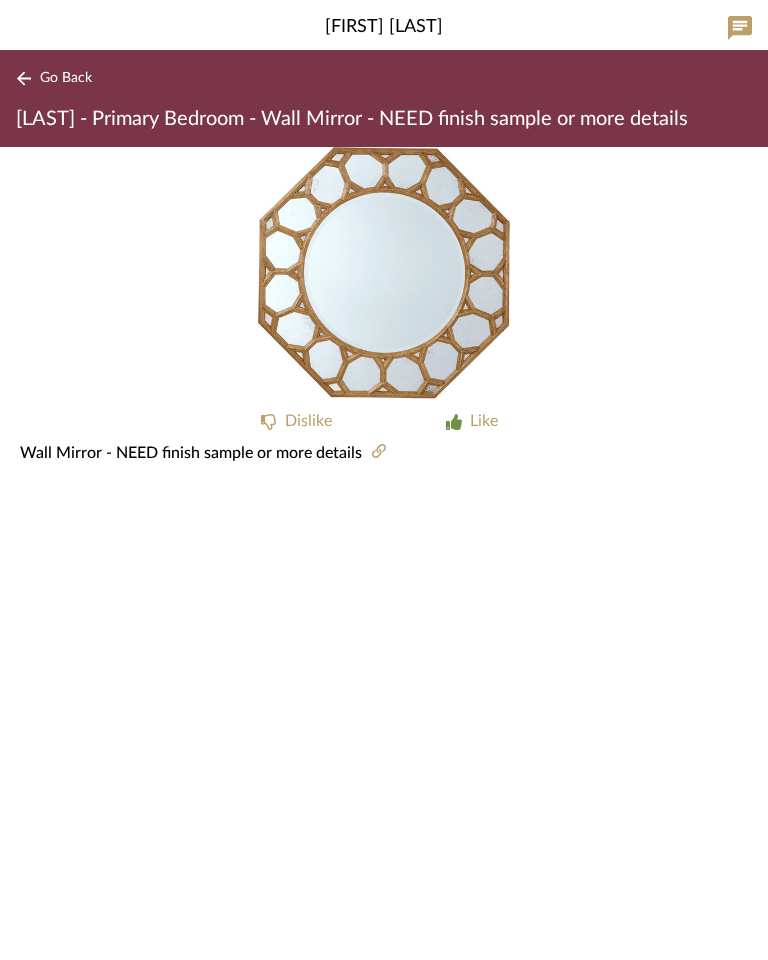 click at bounding box center [379, 451] 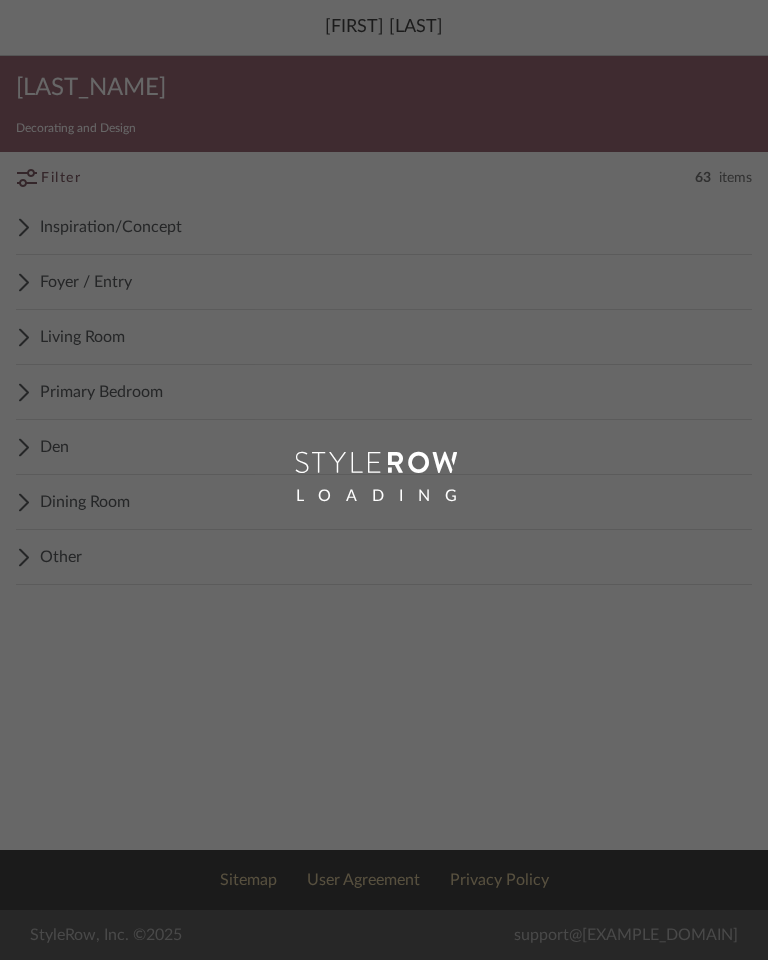 scroll, scrollTop: 0, scrollLeft: 0, axis: both 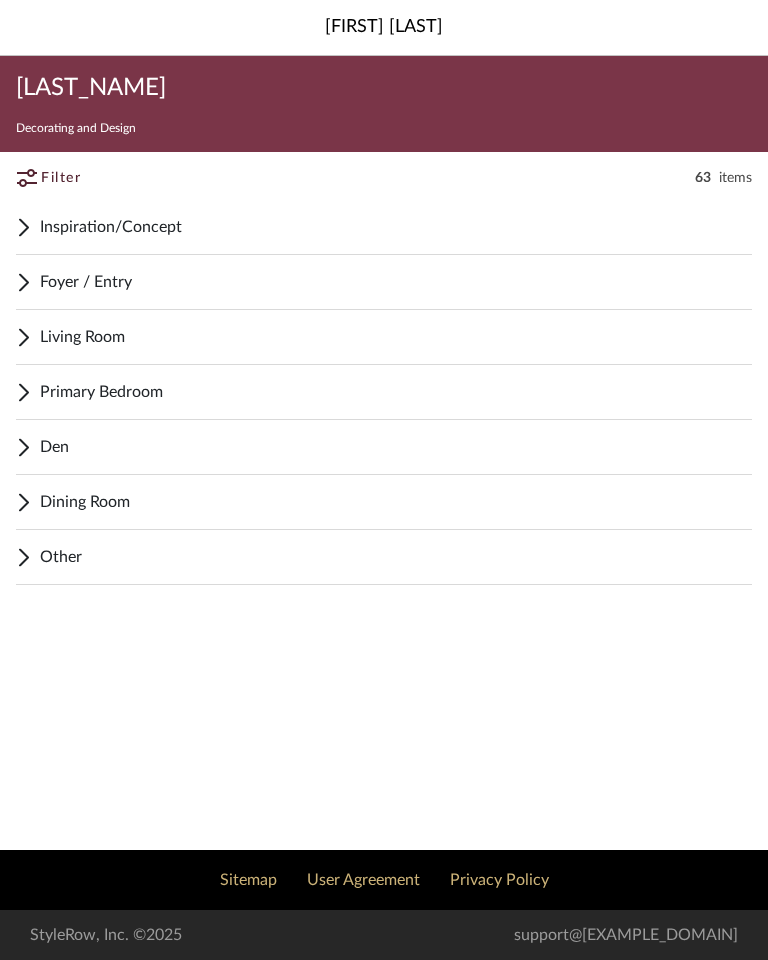 click on "Primary Bedroom" at bounding box center (396, 392) 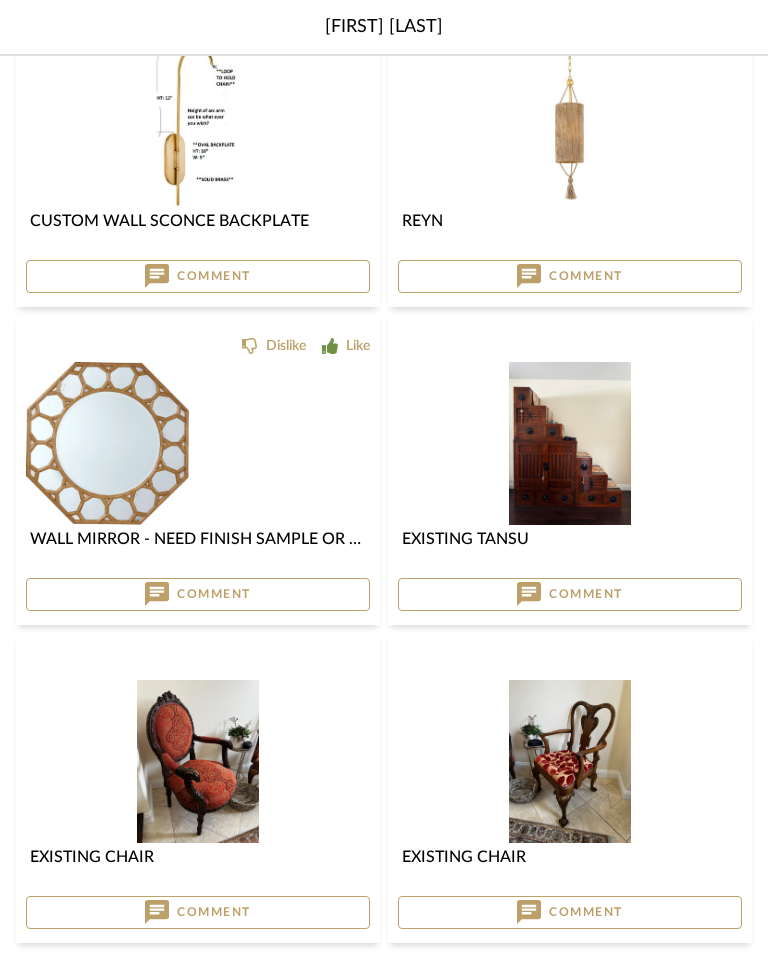 scroll, scrollTop: 2459, scrollLeft: 0, axis: vertical 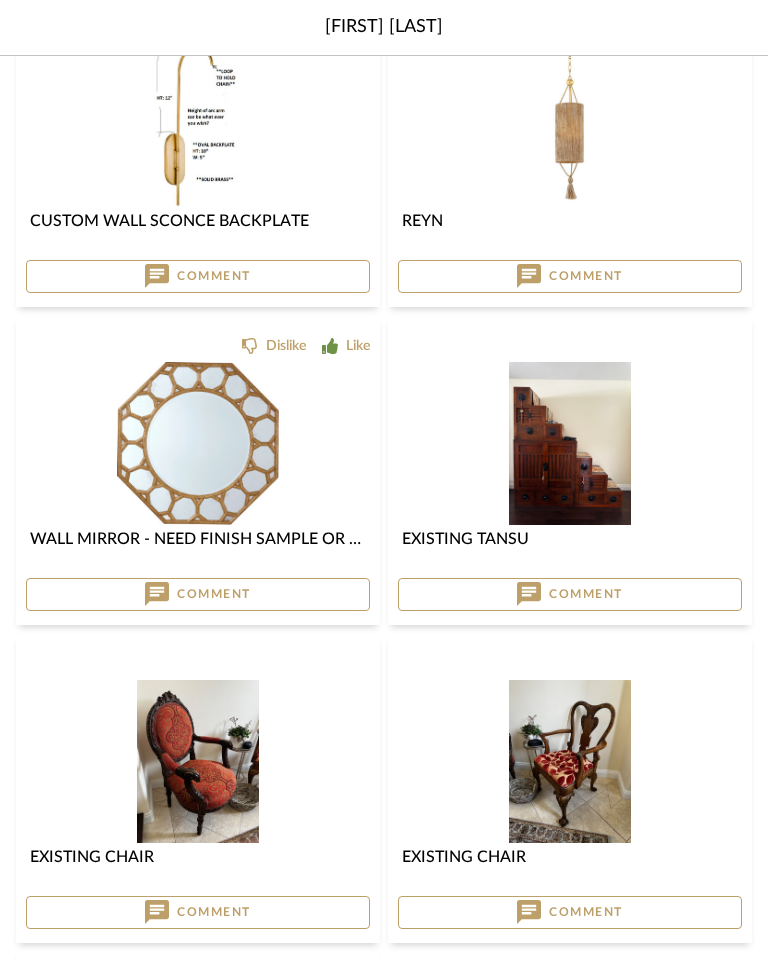 click at bounding box center (0, 0) 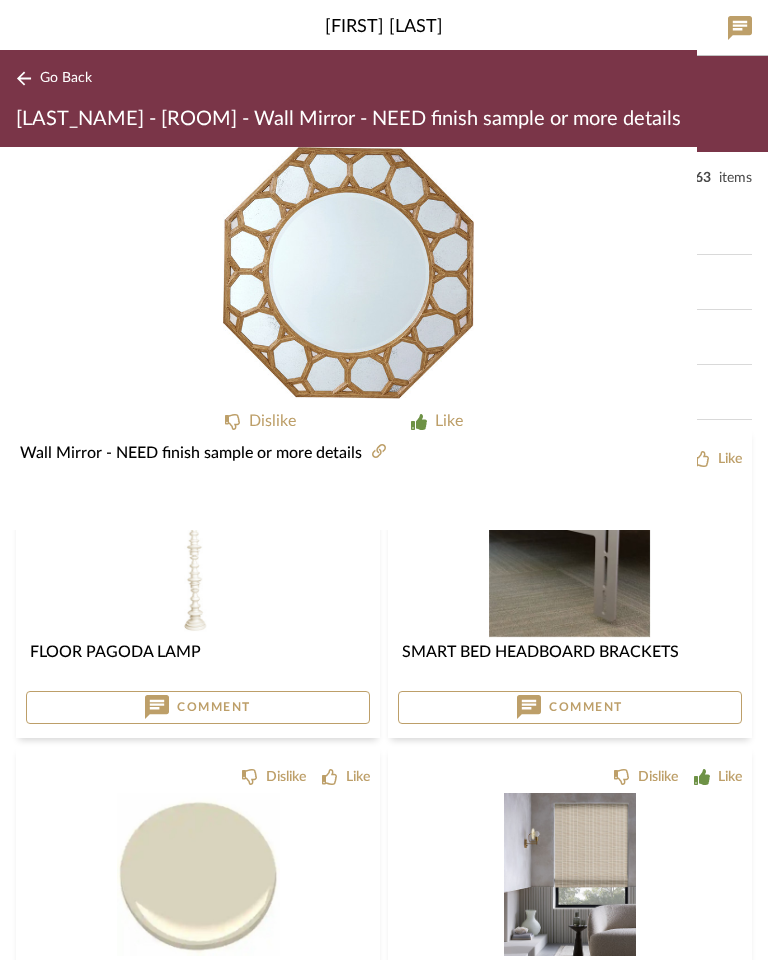 scroll, scrollTop: 0, scrollLeft: 0, axis: both 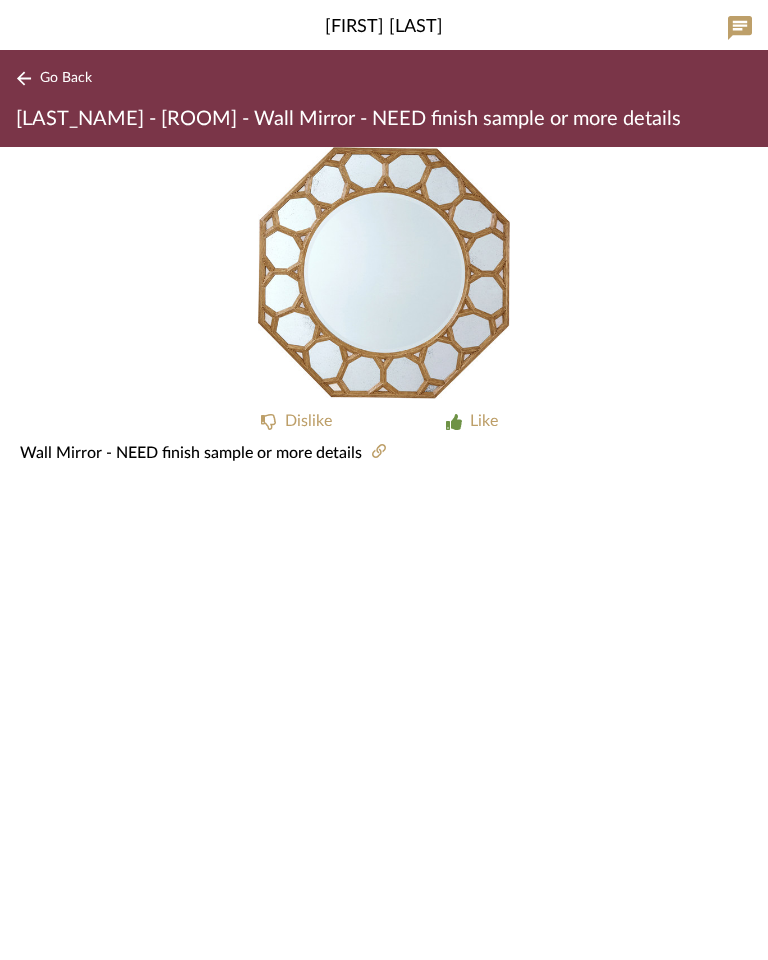 click at bounding box center (379, 451) 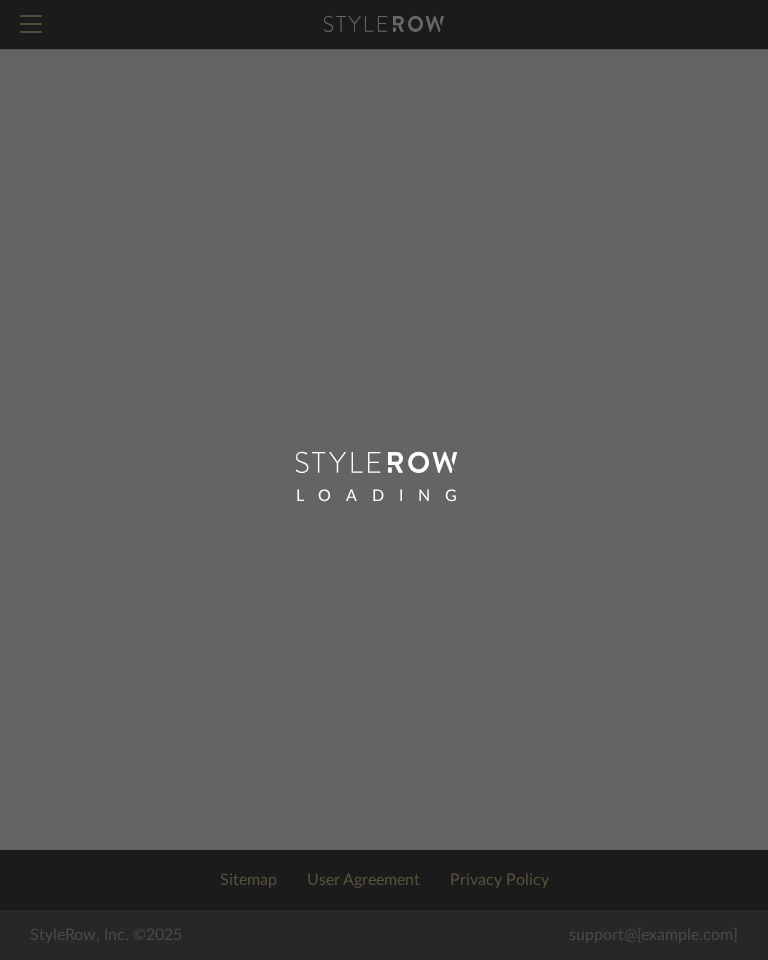 scroll, scrollTop: 0, scrollLeft: 0, axis: both 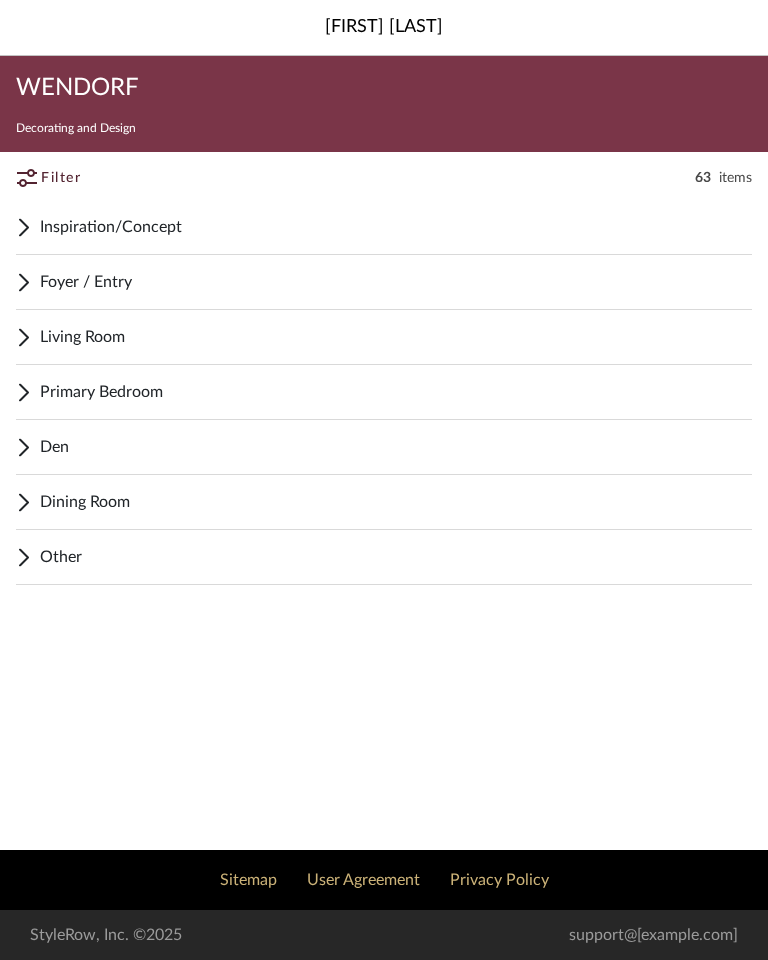 click on "Primary Bedroom" at bounding box center [396, 392] 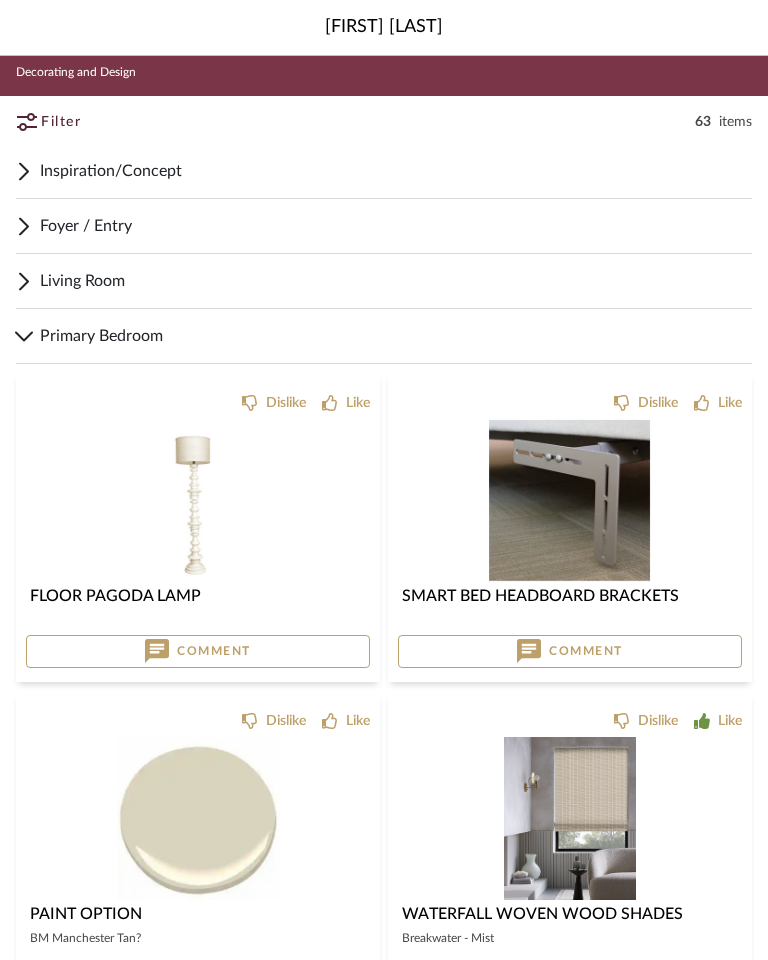 scroll, scrollTop: 0, scrollLeft: 0, axis: both 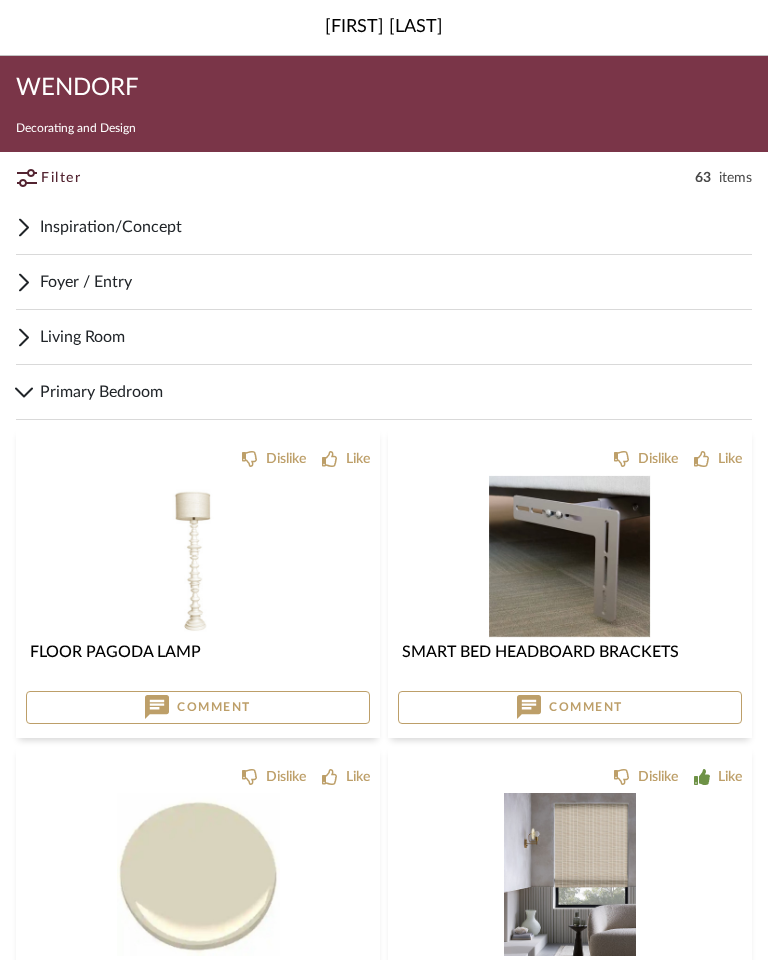 click at bounding box center [0, 0] 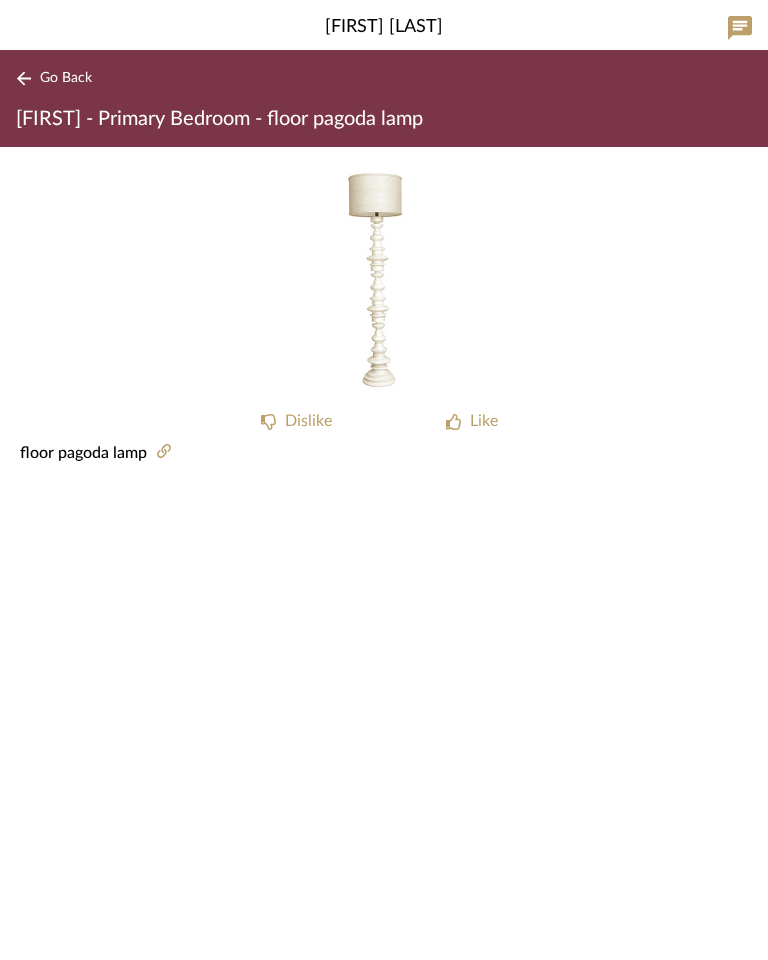 click at bounding box center (164, 451) 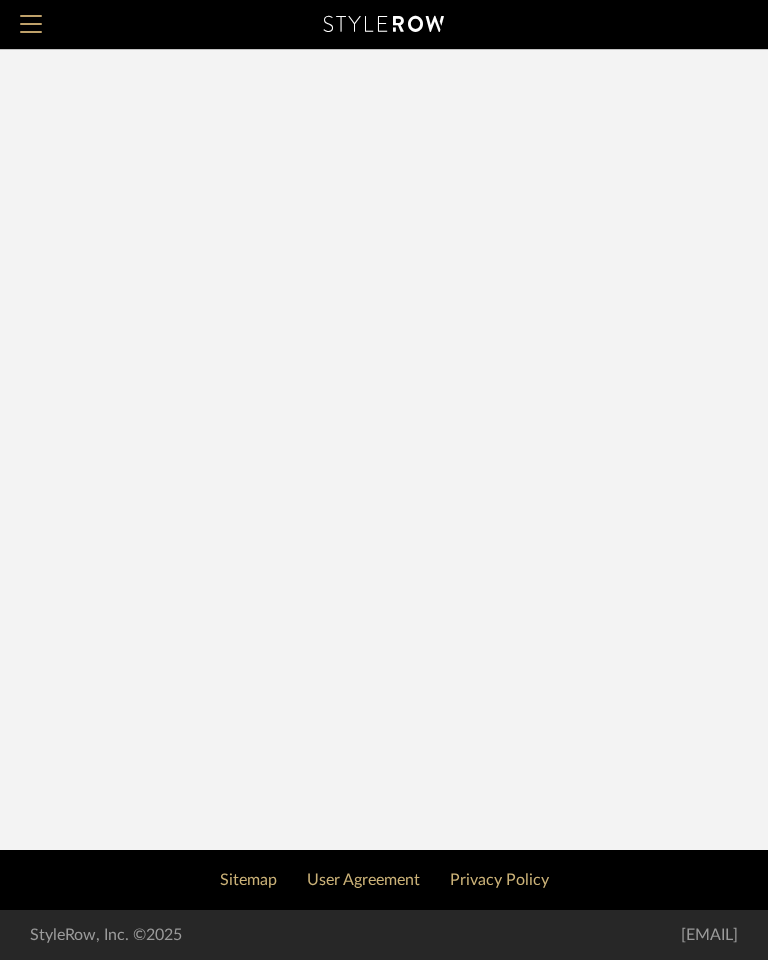 scroll, scrollTop: 0, scrollLeft: 0, axis: both 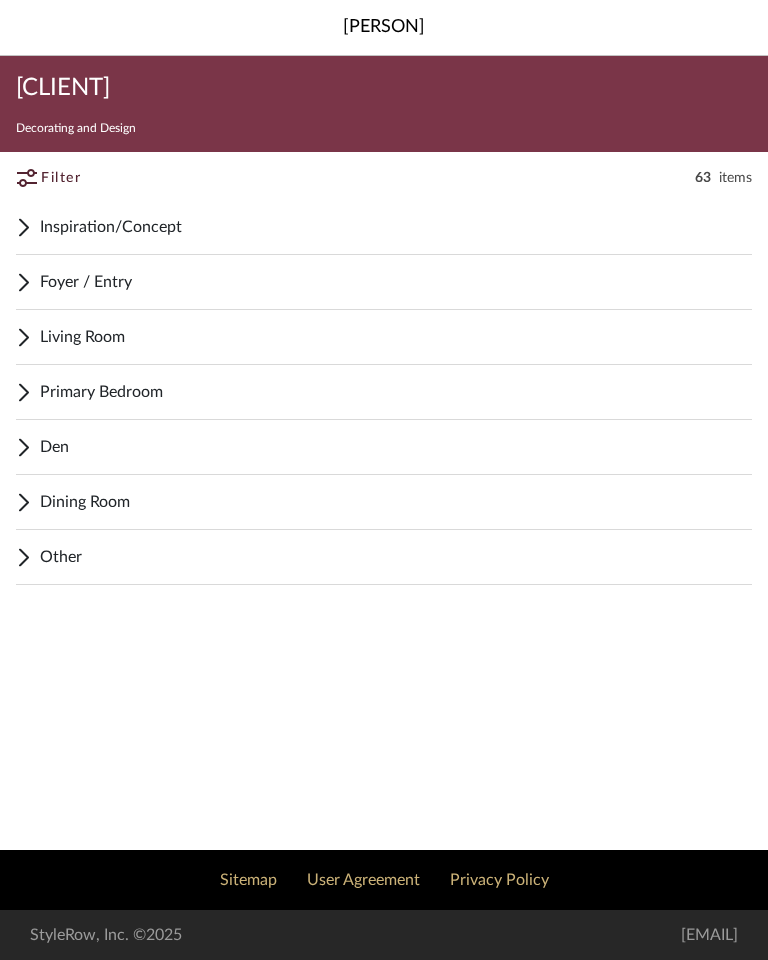 click on "Living Room" at bounding box center (396, 337) 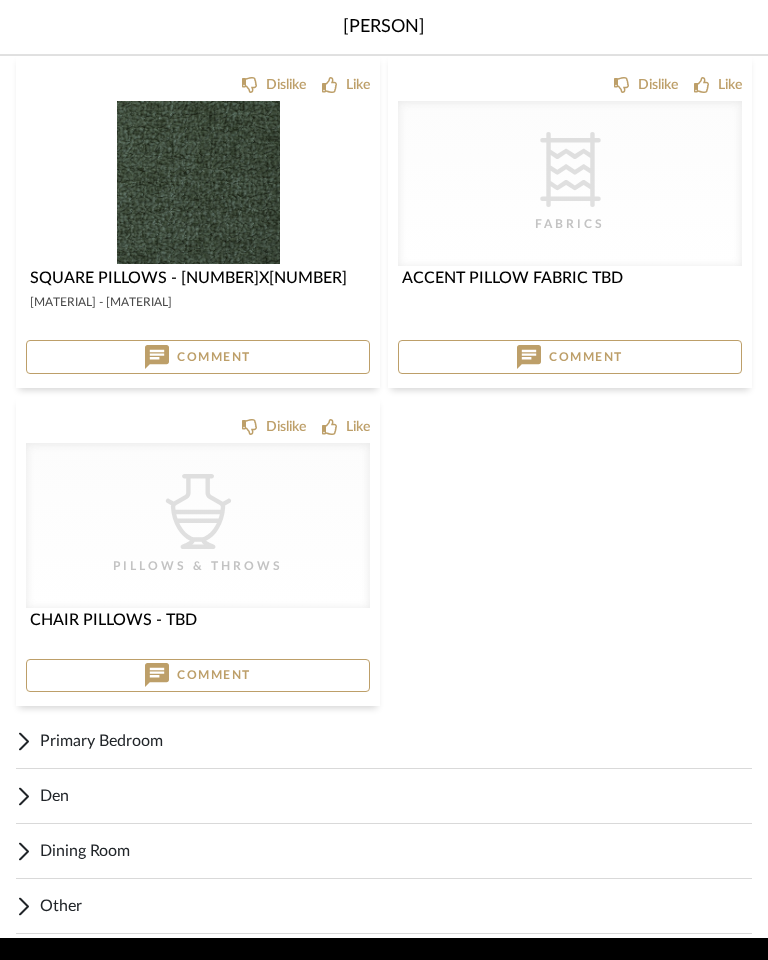 scroll, scrollTop: 3460, scrollLeft: 0, axis: vertical 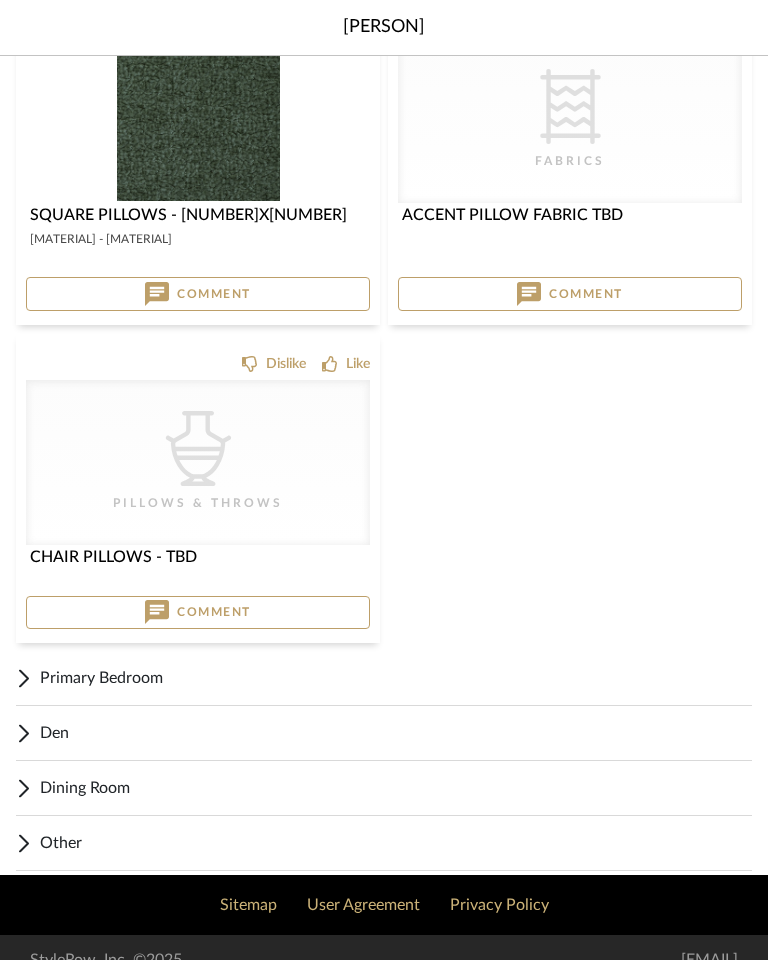click on "Den" at bounding box center (396, 733) 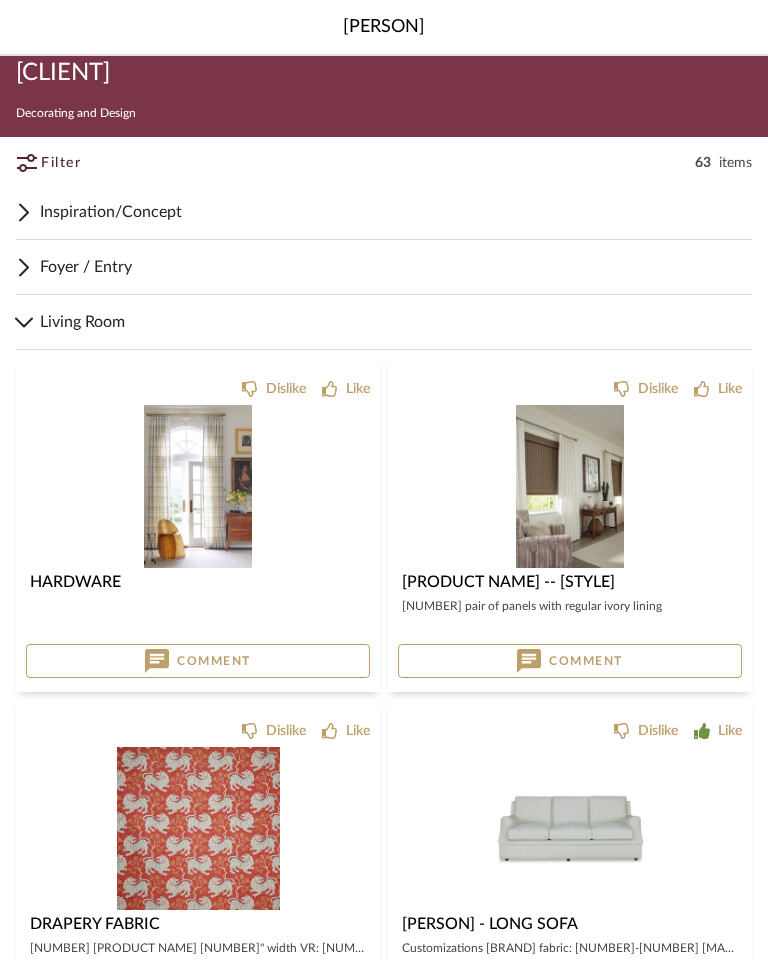 scroll, scrollTop: 0, scrollLeft: 0, axis: both 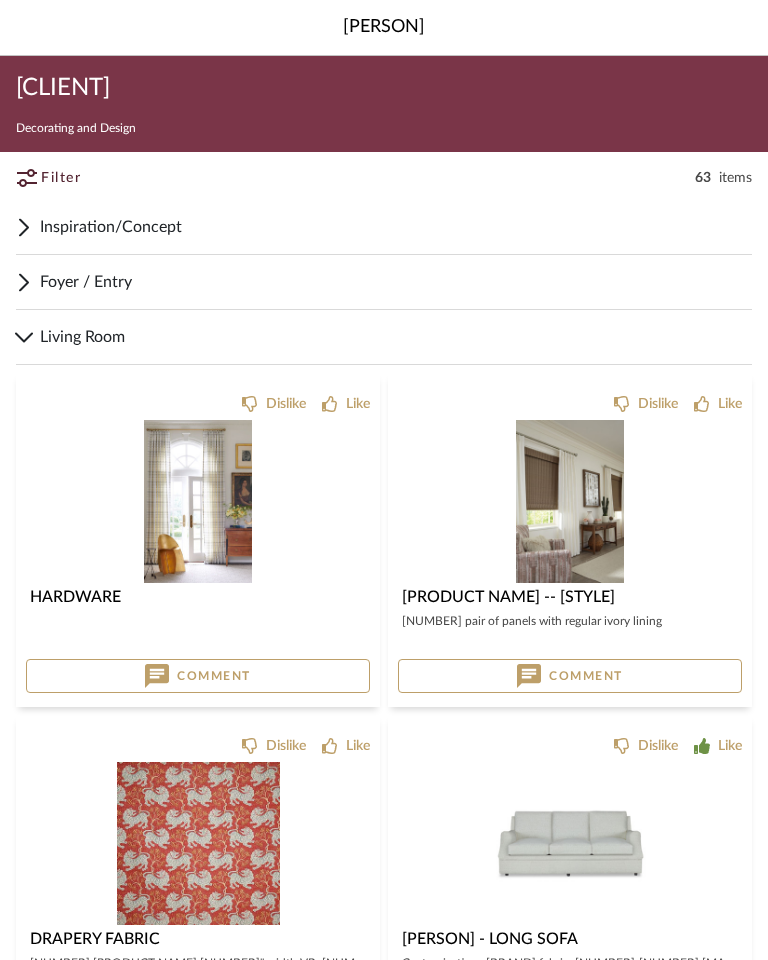 click on "Foyer / Entry" at bounding box center [396, 282] 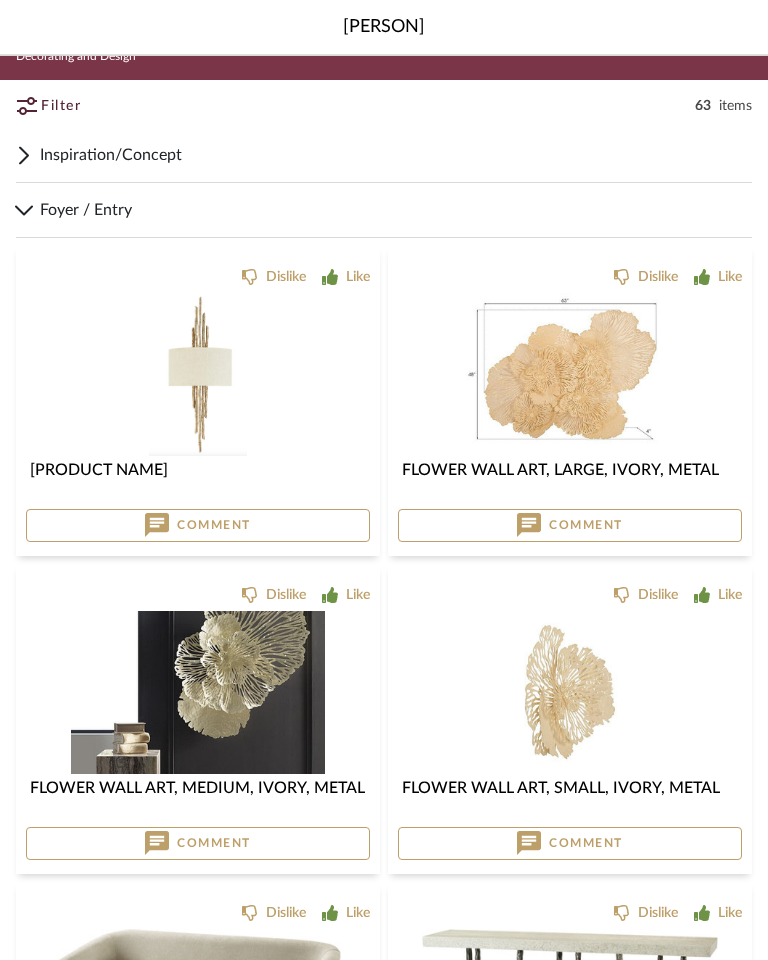 scroll, scrollTop: 0, scrollLeft: 0, axis: both 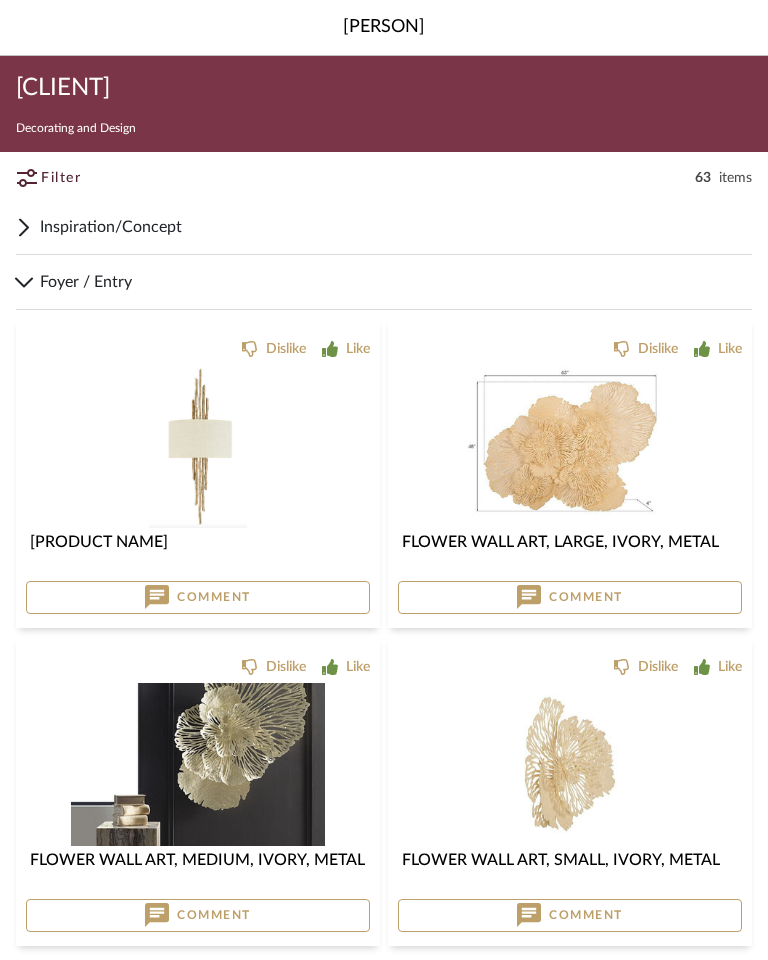click on "Foyer / Entry" at bounding box center (396, 282) 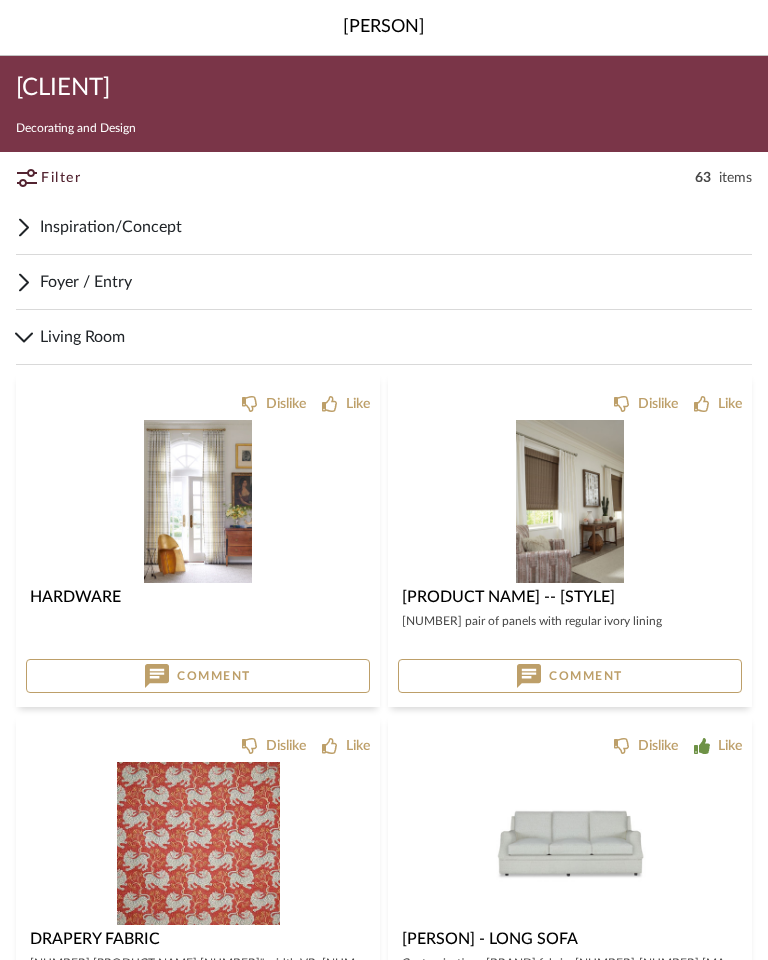 click at bounding box center (24, 337) 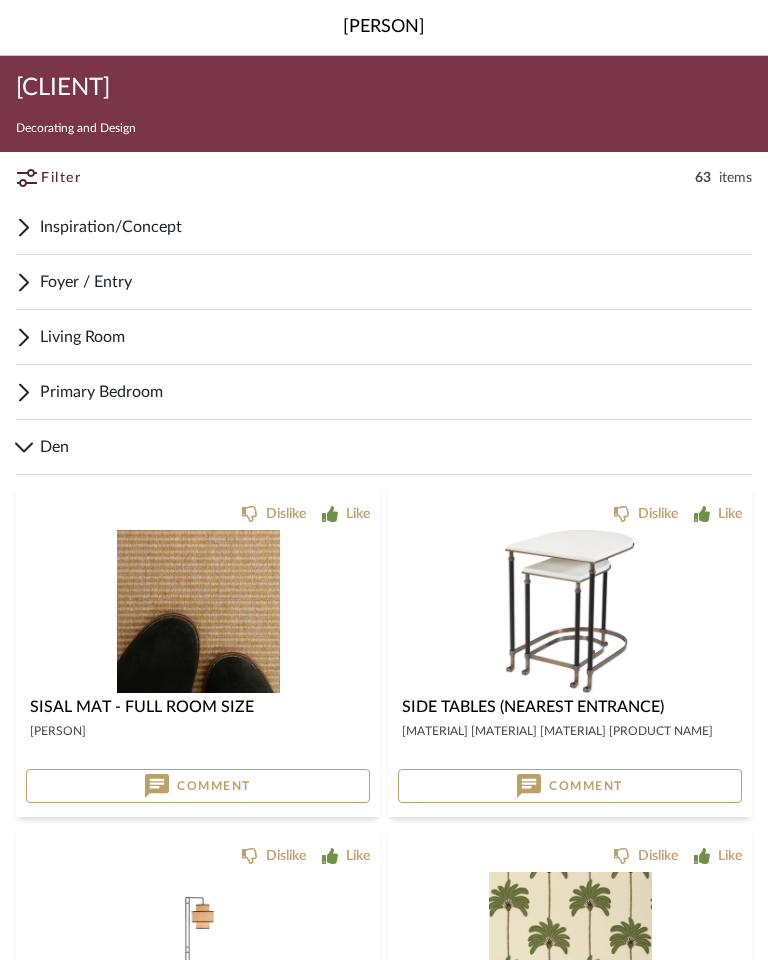 click on "Den" at bounding box center [384, 447] 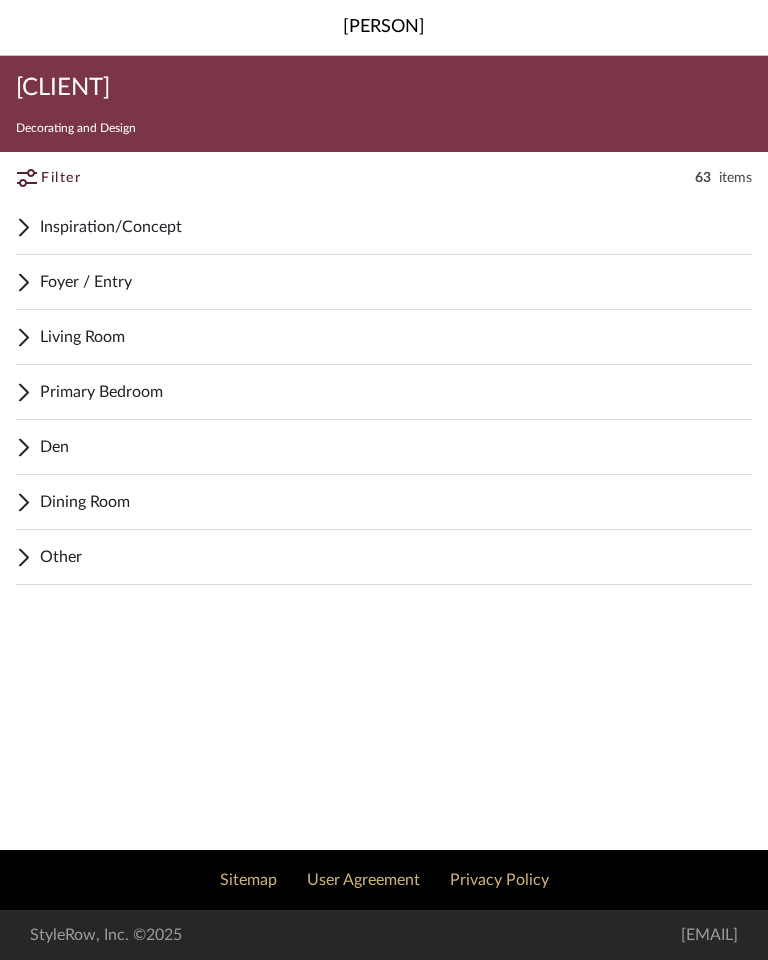 click on "Dining Room" at bounding box center [396, 502] 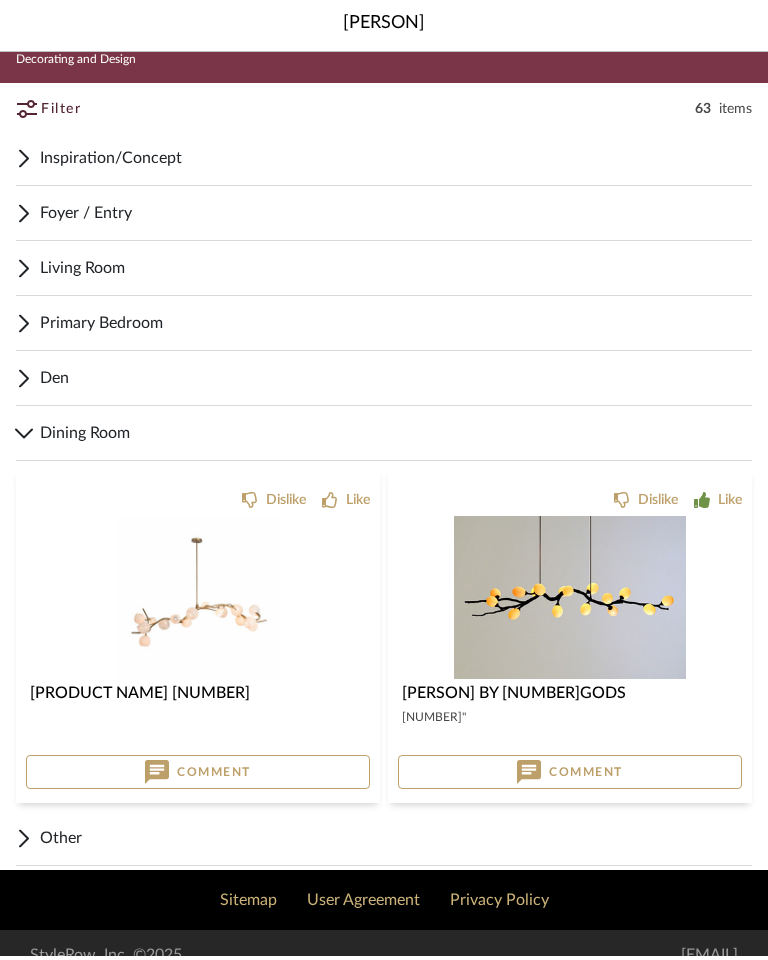 scroll, scrollTop: 64, scrollLeft: 0, axis: vertical 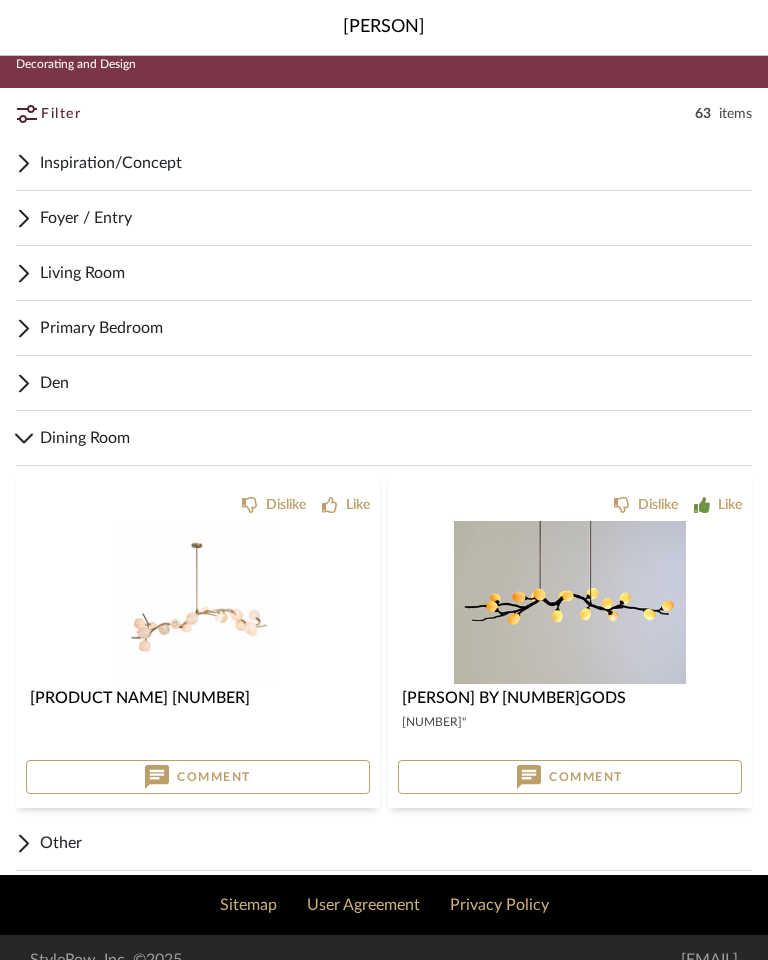 click at bounding box center (0, 0) 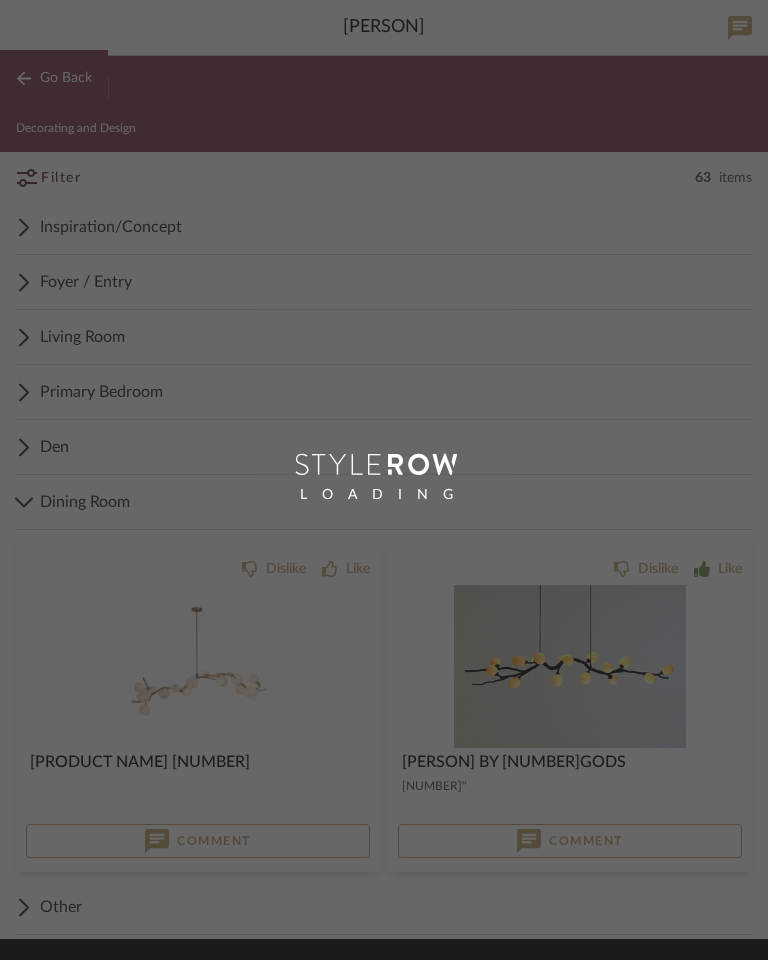 scroll, scrollTop: 0, scrollLeft: 0, axis: both 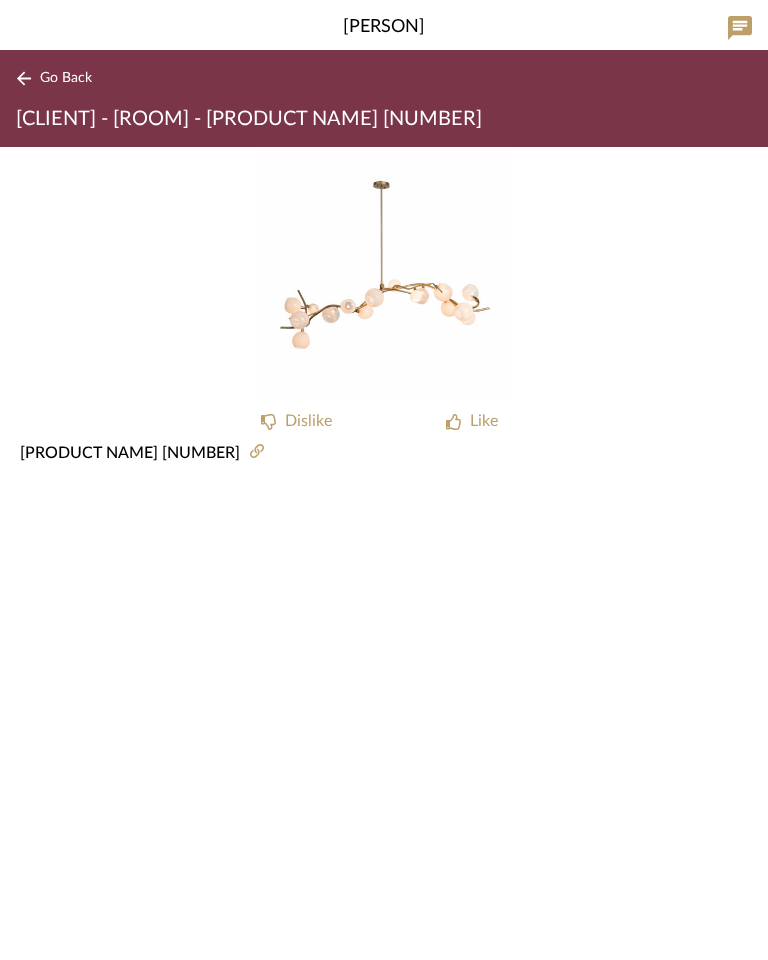 click on "Go Back" at bounding box center (66, 78) 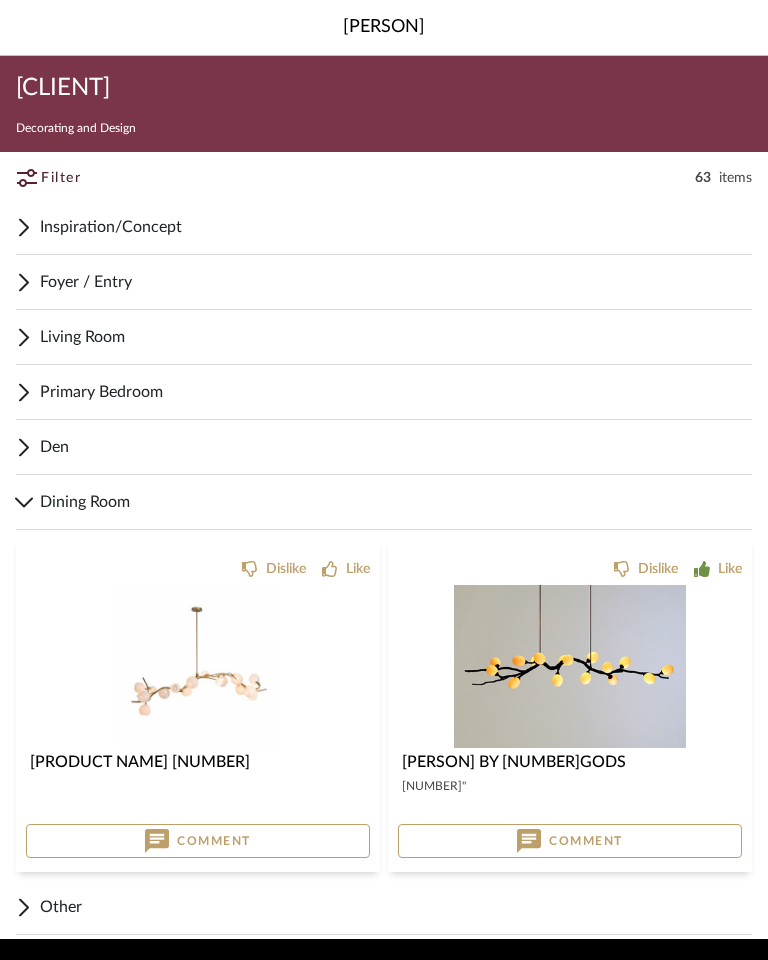 scroll, scrollTop: 89, scrollLeft: 0, axis: vertical 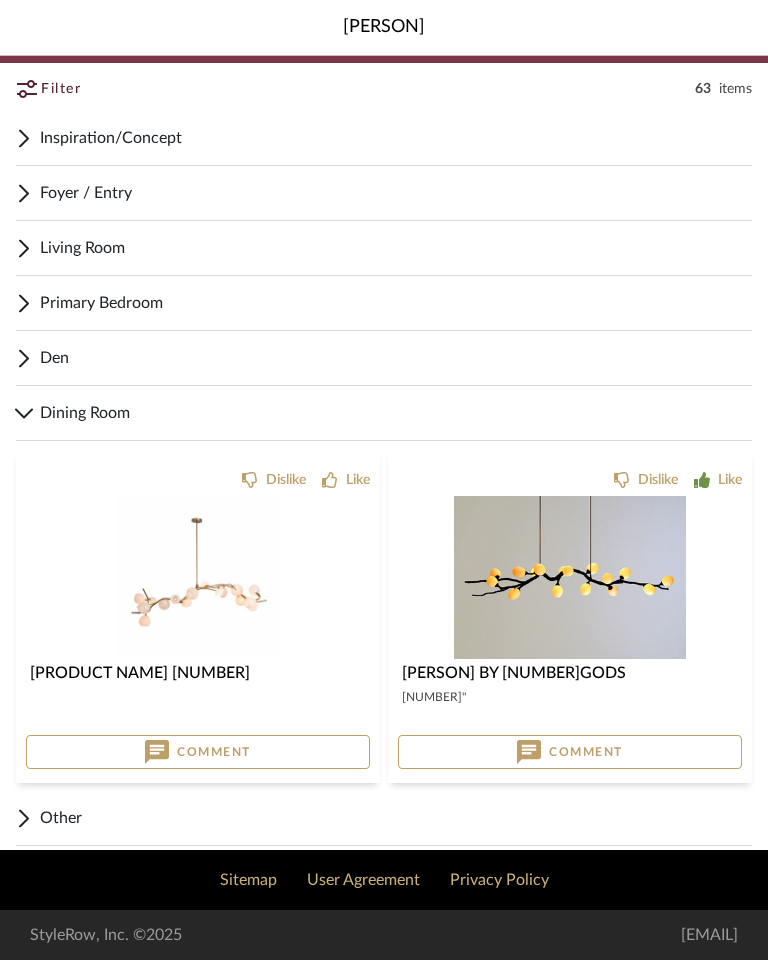 click on "Dining Room" at bounding box center (384, 413) 